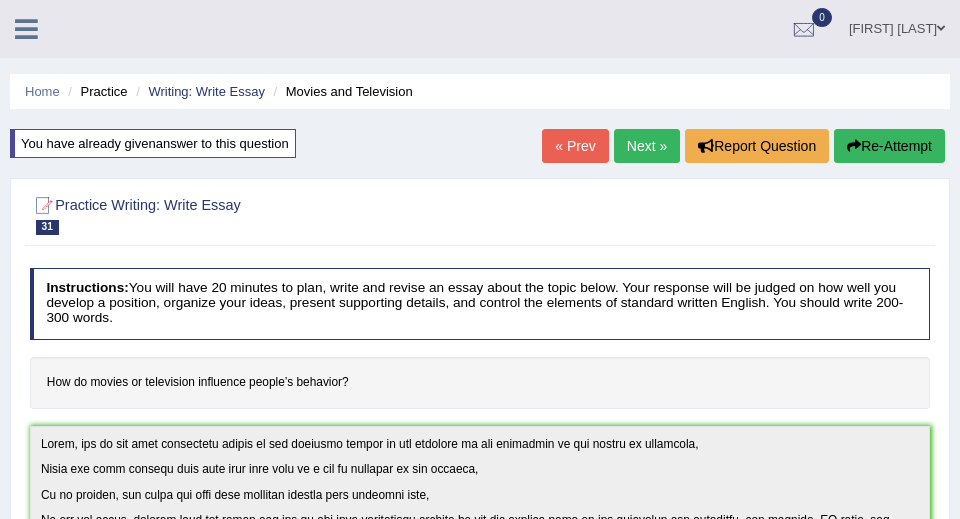 scroll, scrollTop: 686, scrollLeft: 0, axis: vertical 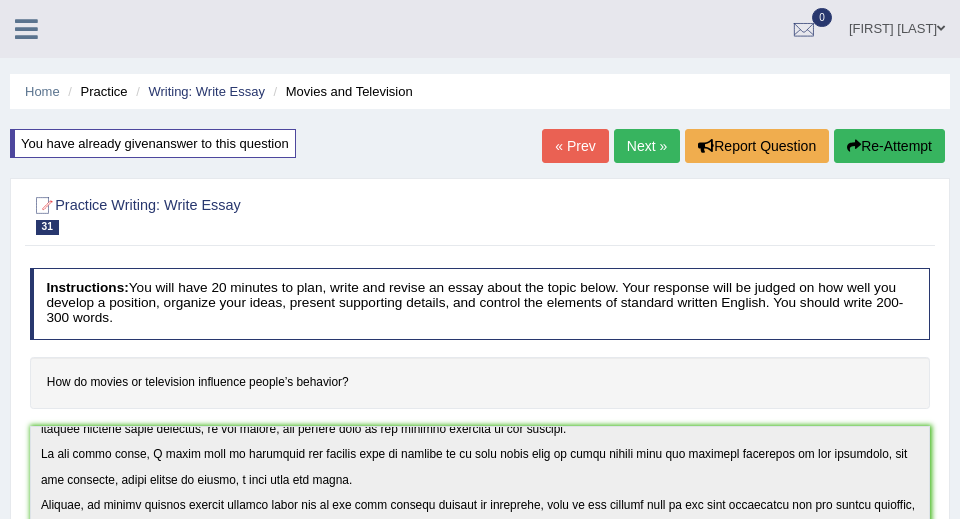 click on "Practice" at bounding box center [95, 91] 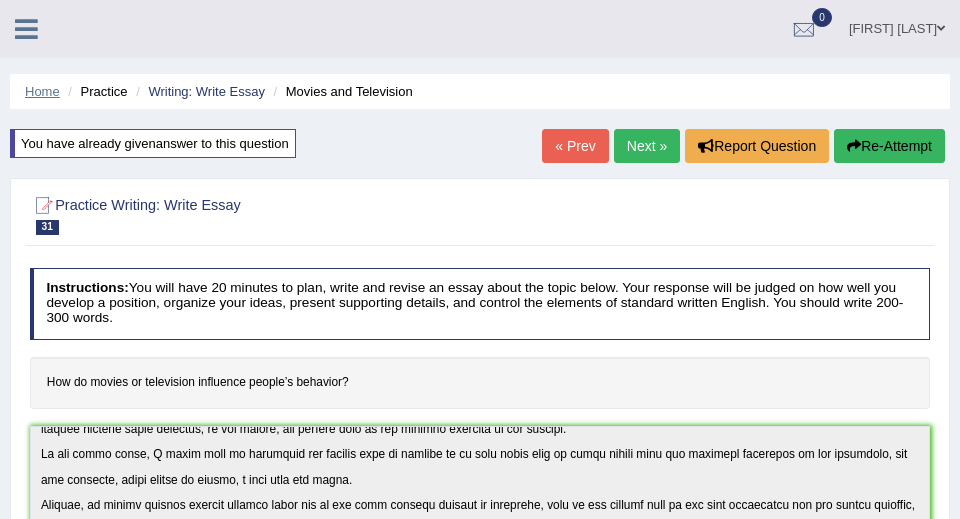 click on "Home" at bounding box center (42, 91) 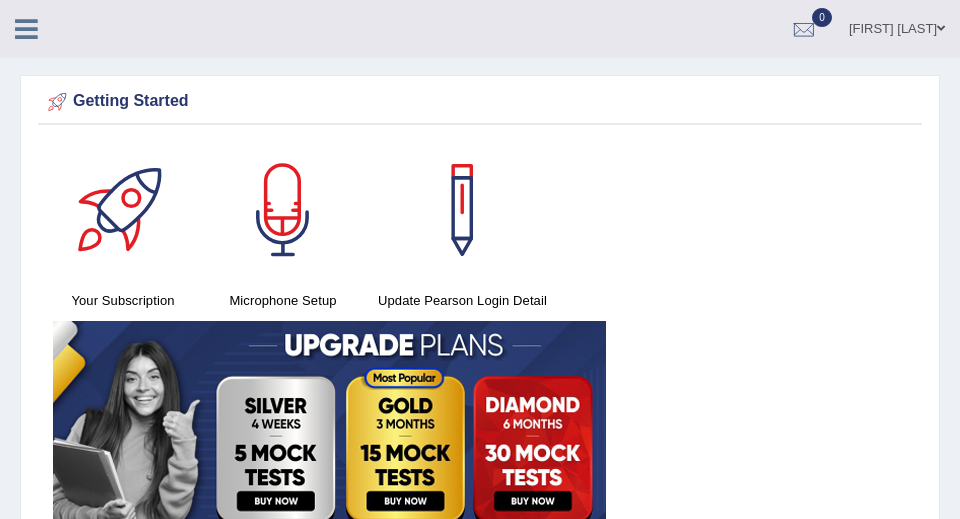 scroll, scrollTop: 0, scrollLeft: 0, axis: both 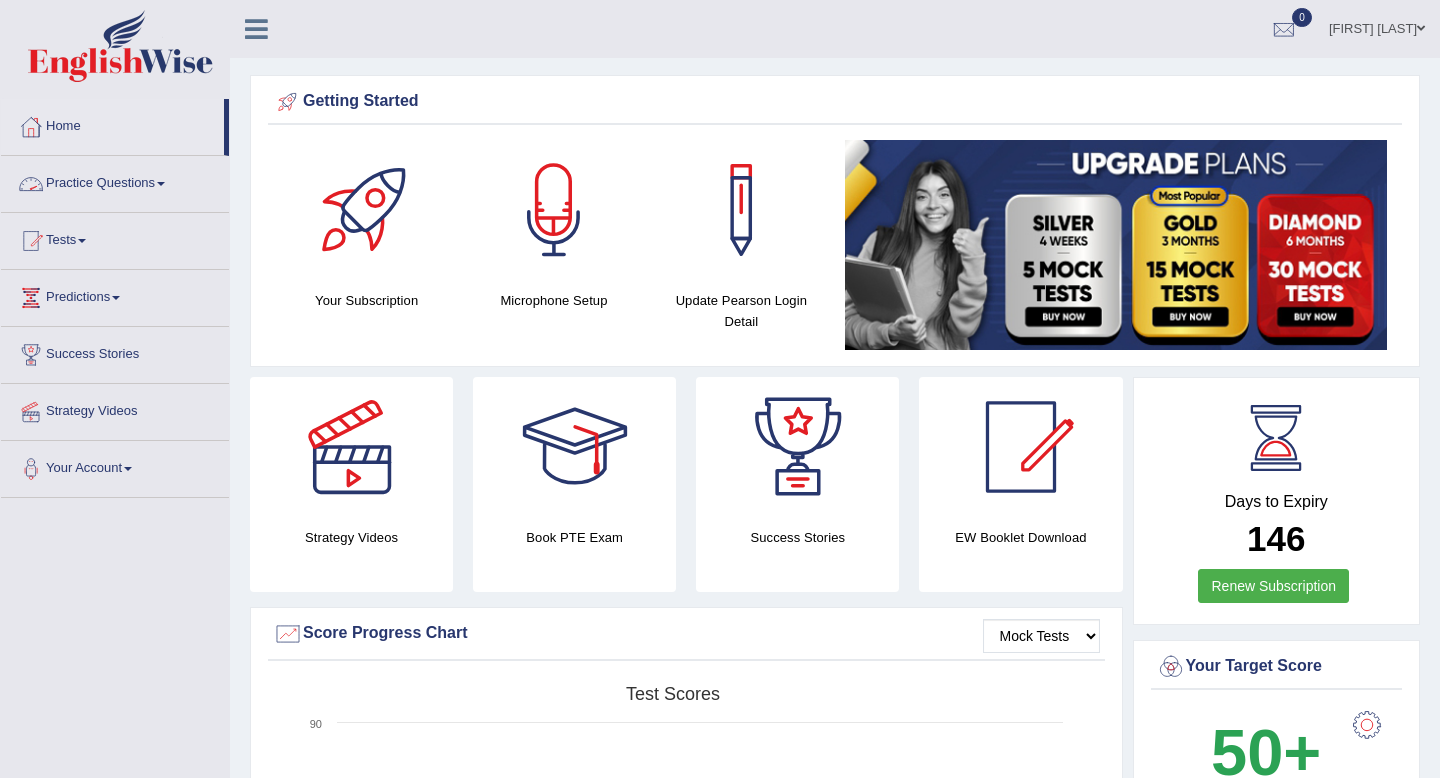 click on "Practice Questions" at bounding box center (115, 181) 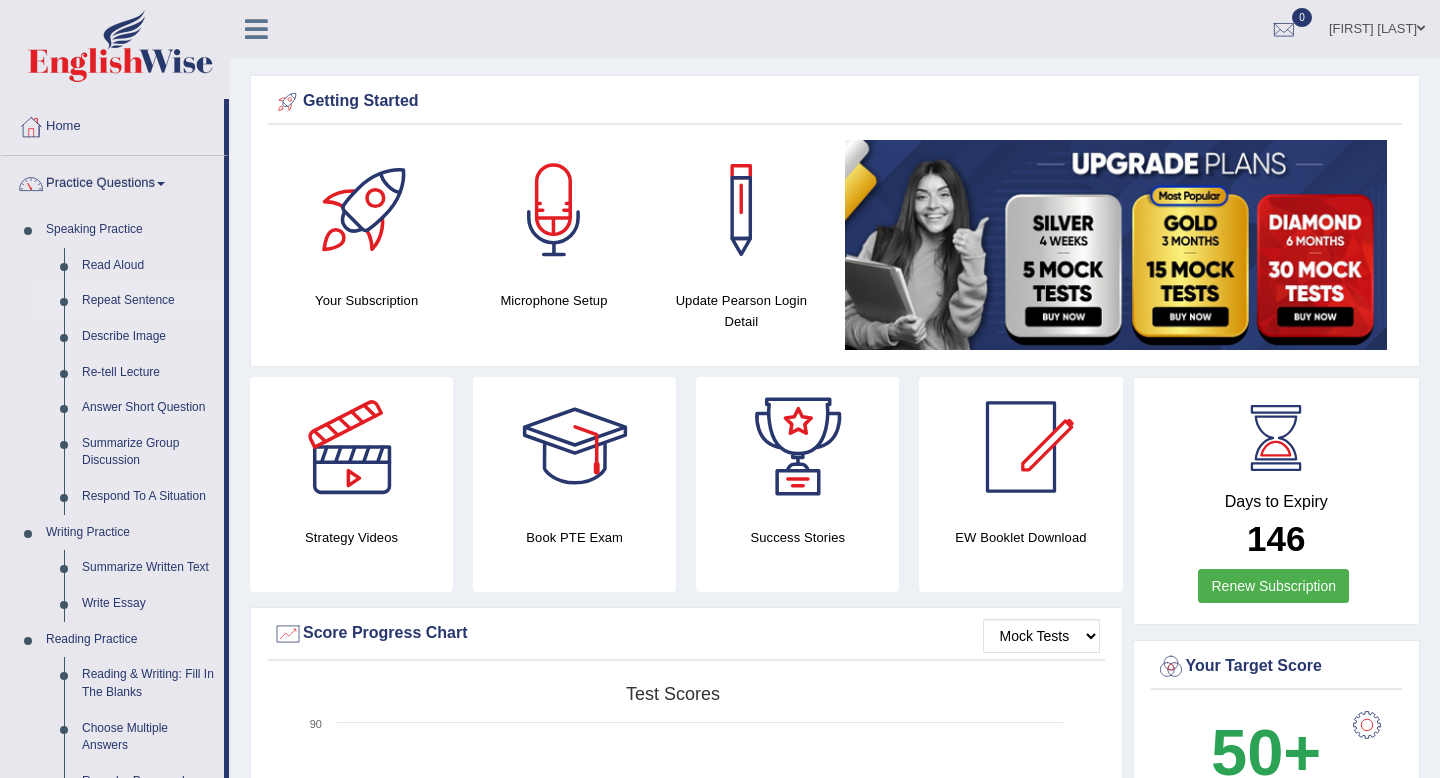 click on "Repeat Sentence" at bounding box center [148, 301] 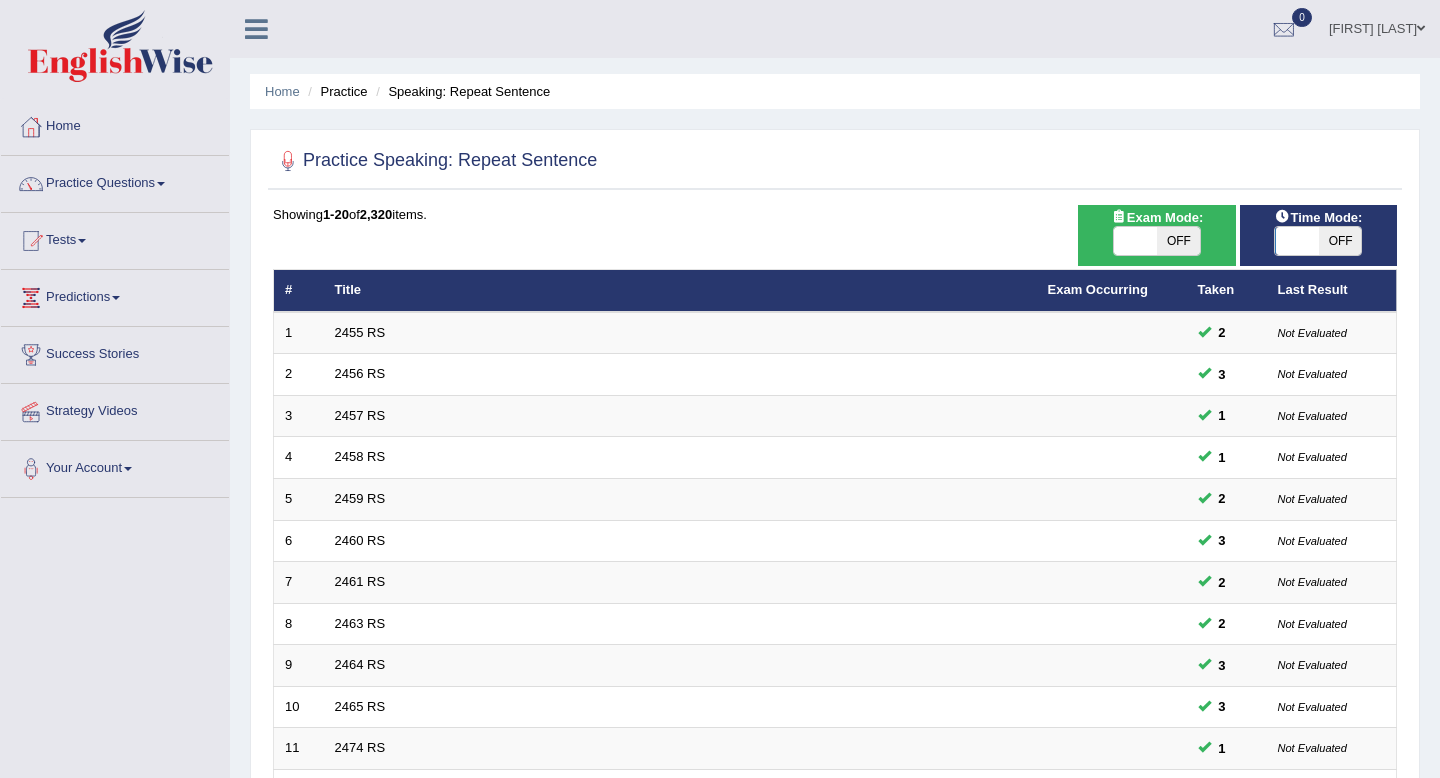 scroll, scrollTop: 0, scrollLeft: 0, axis: both 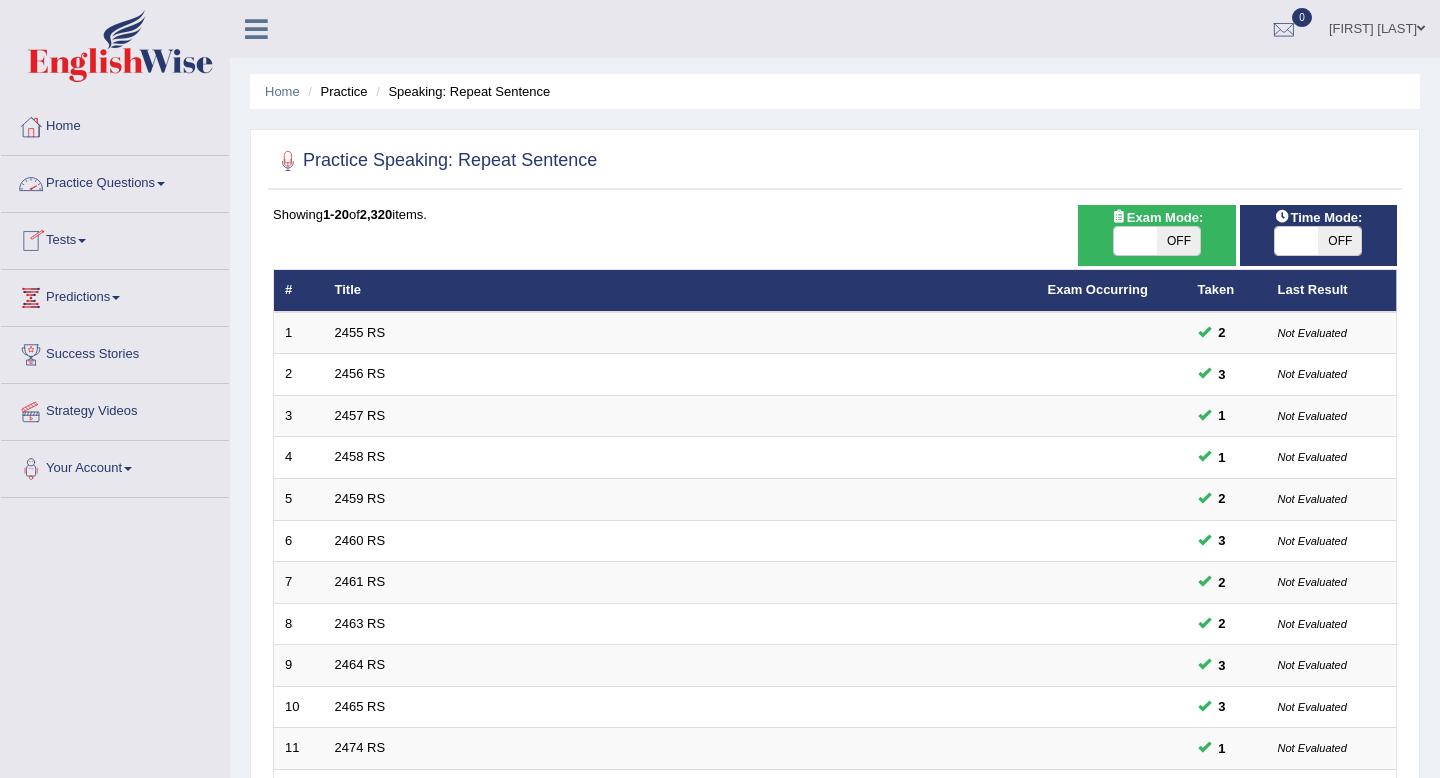 click on "Practice Questions" at bounding box center (115, 181) 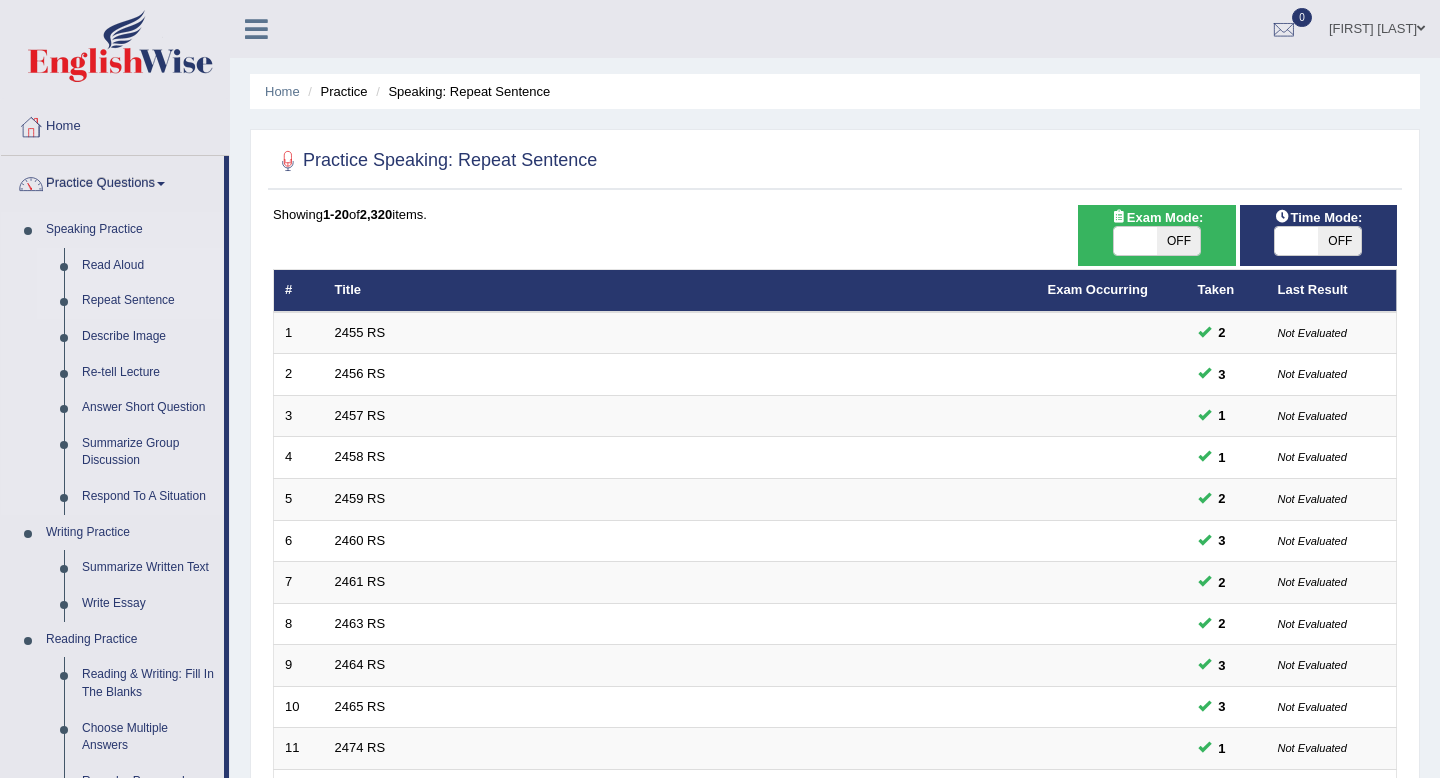 click on "Read Aloud" at bounding box center [148, 266] 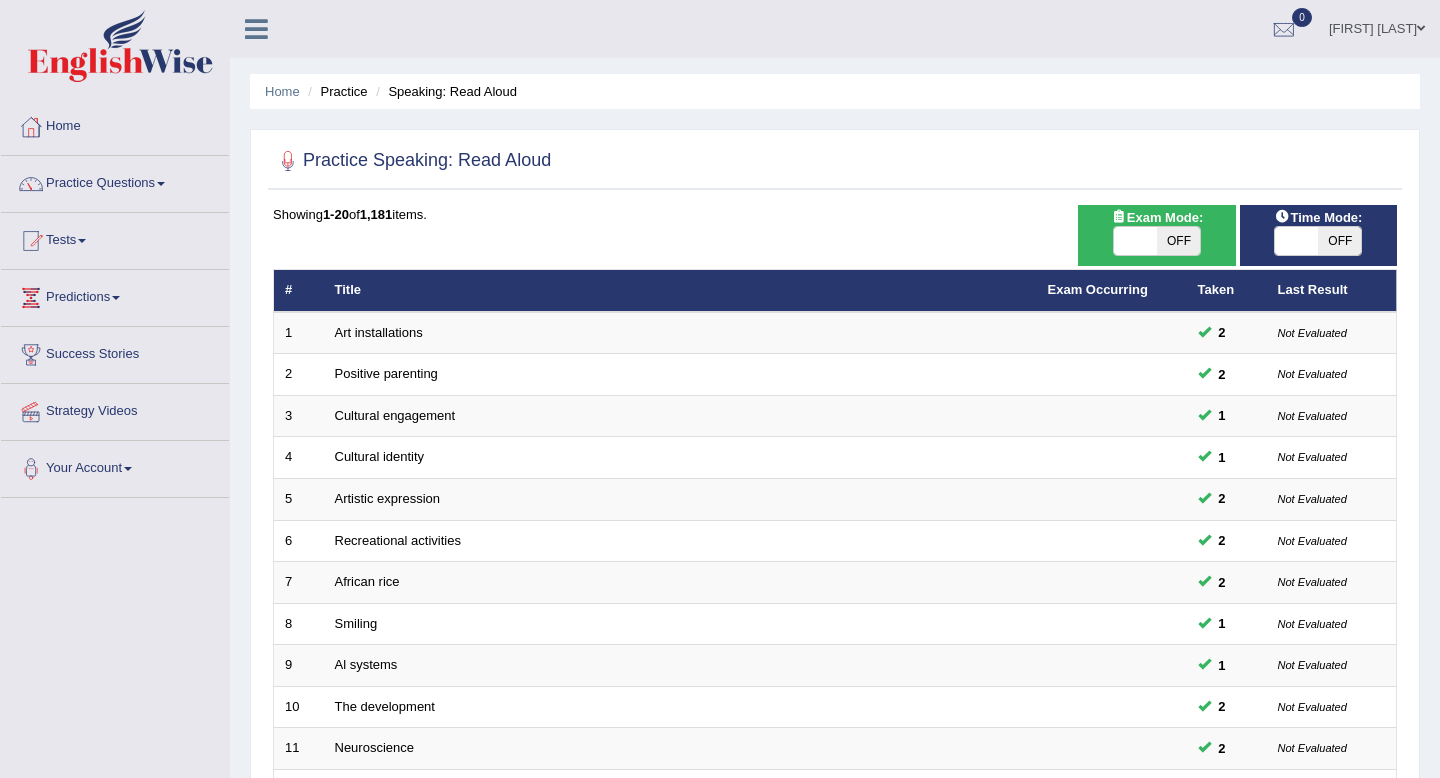 scroll, scrollTop: 0, scrollLeft: 0, axis: both 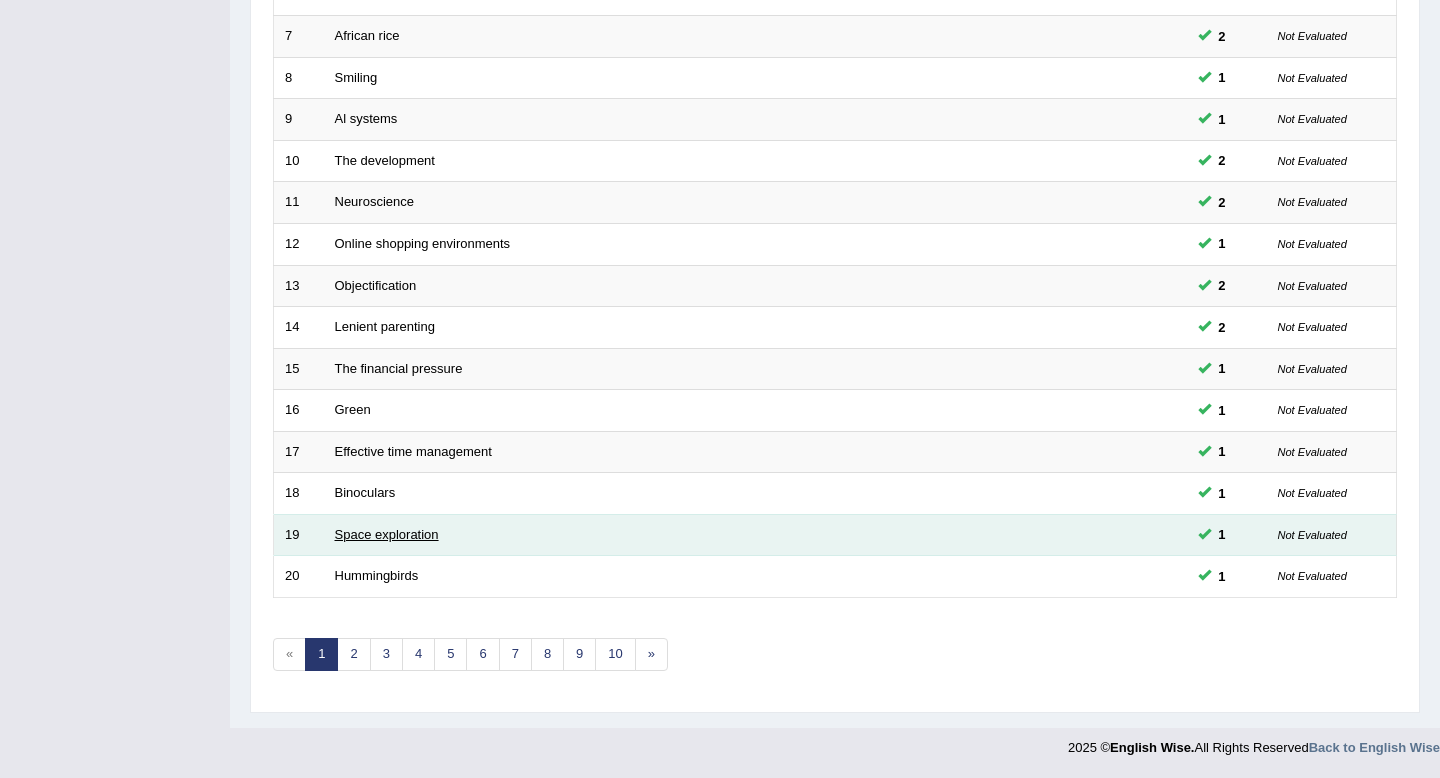 click on "Space exploration" at bounding box center (387, 534) 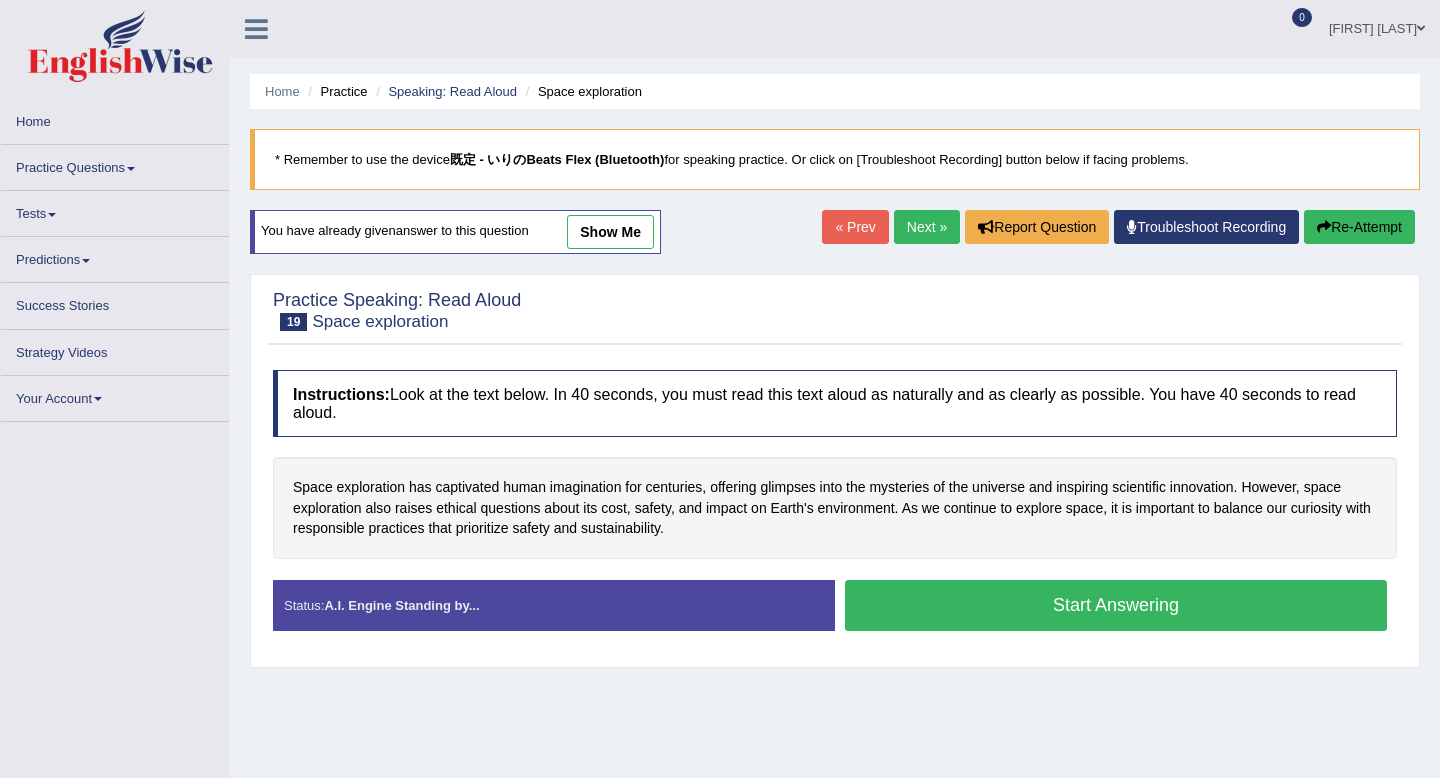 scroll, scrollTop: 0, scrollLeft: 0, axis: both 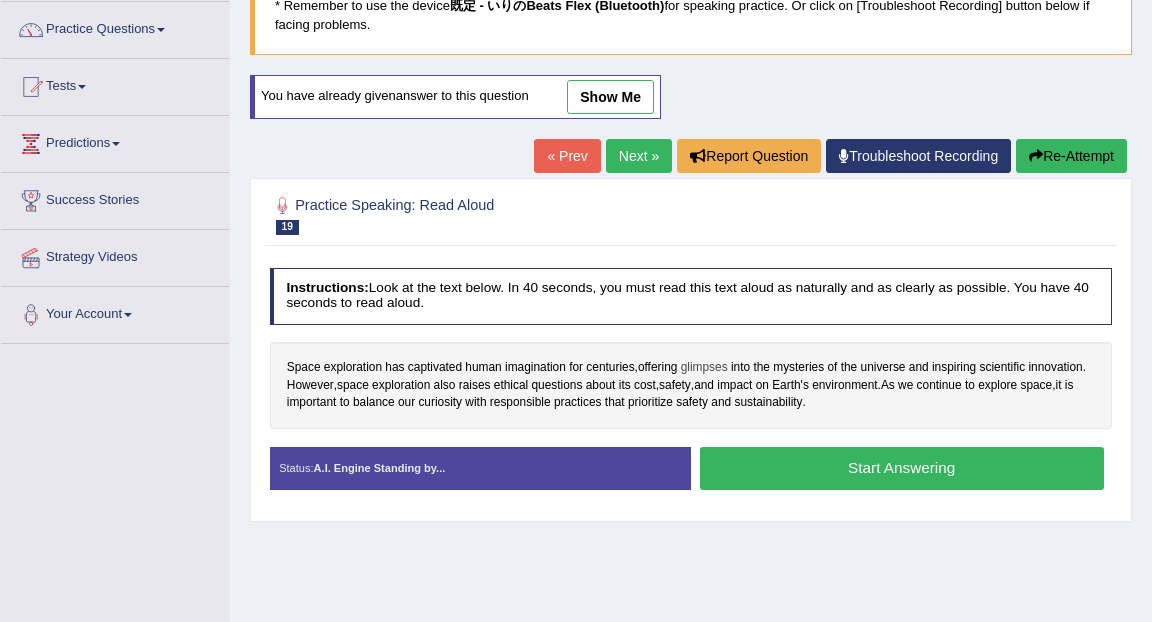 click on "glimpses" at bounding box center (704, 368) 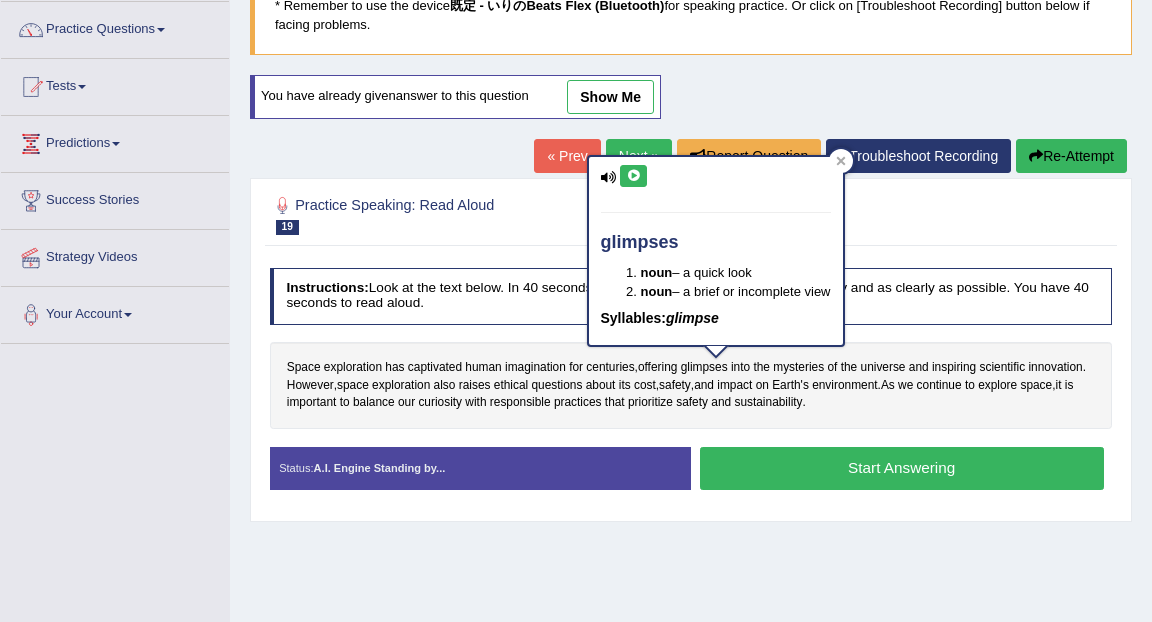 click at bounding box center [633, 176] 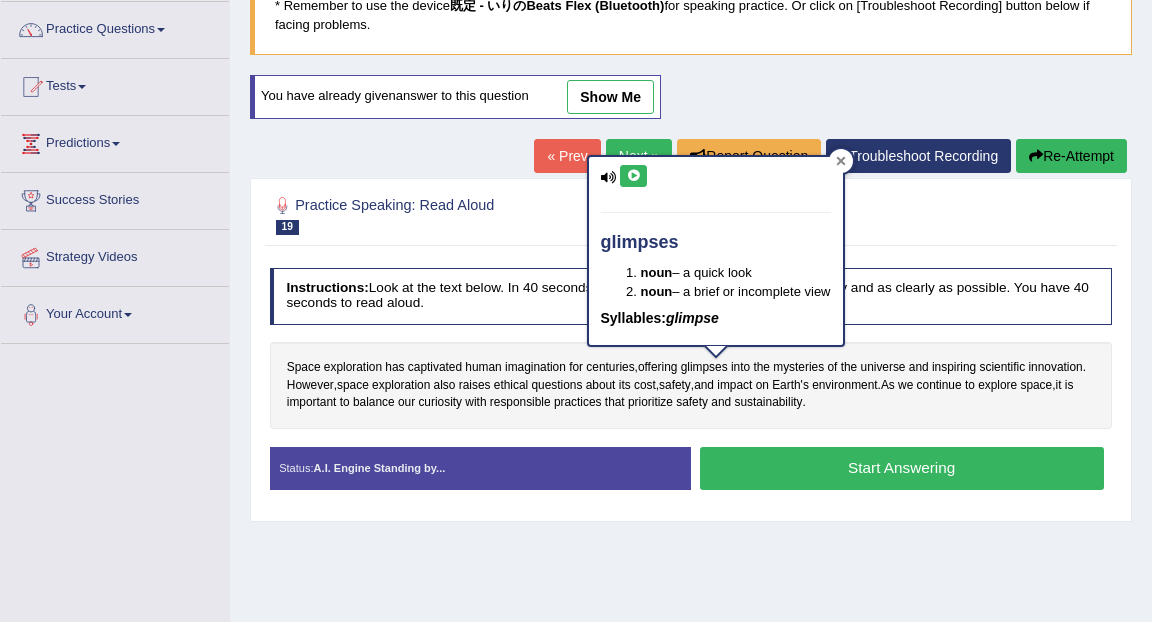 click 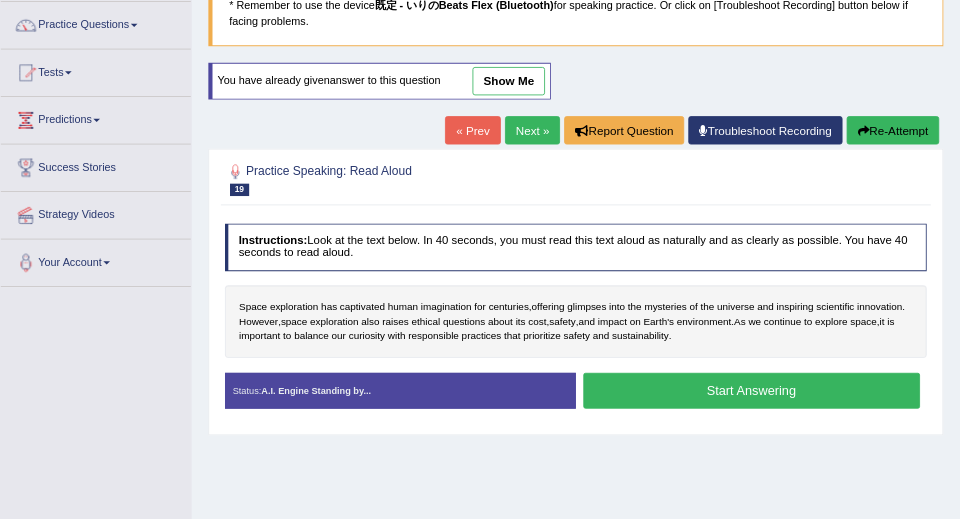 scroll, scrollTop: 154, scrollLeft: 0, axis: vertical 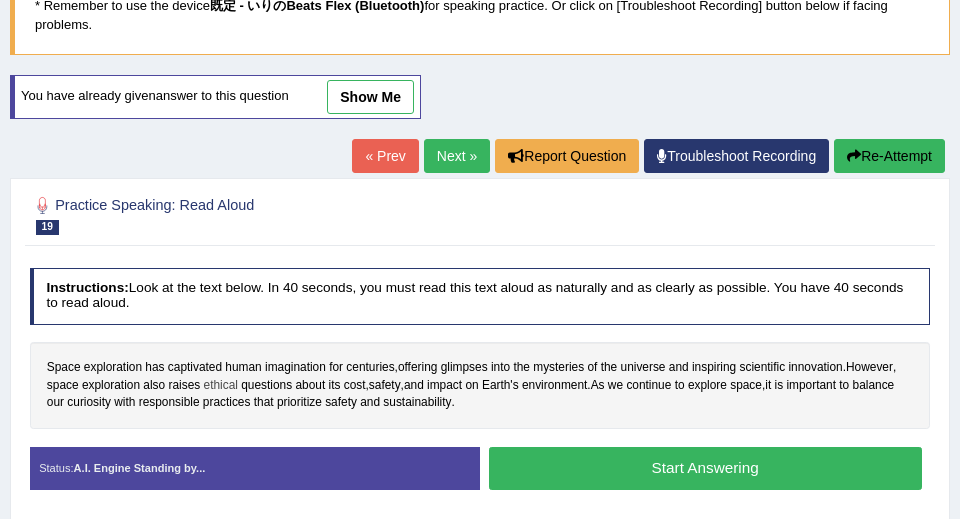 click on "ethical" at bounding box center [221, 386] 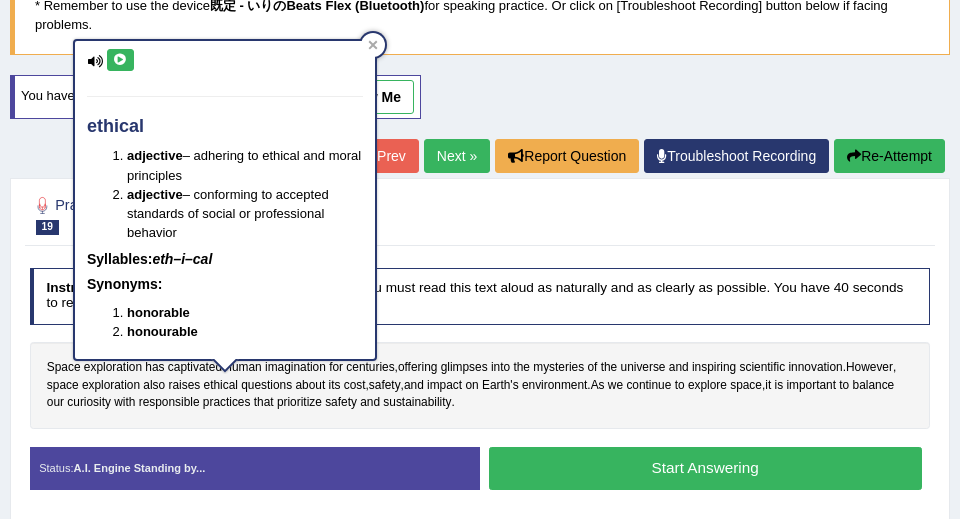 click at bounding box center [120, 60] 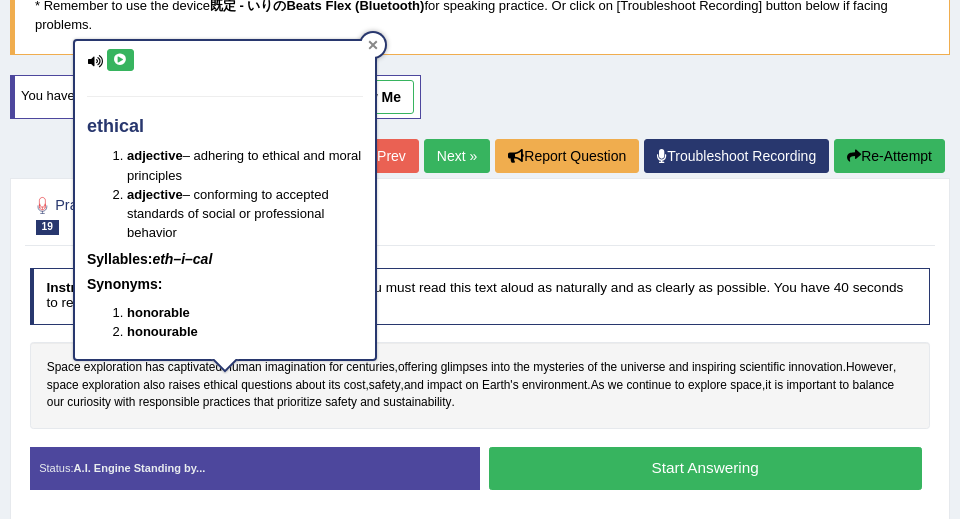 click at bounding box center [373, 45] 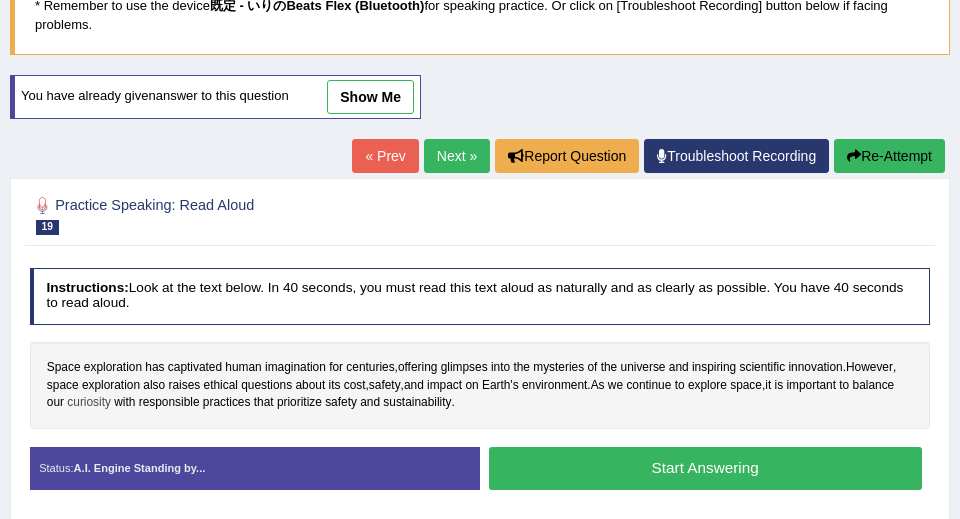 click on "curiosity" at bounding box center (89, 403) 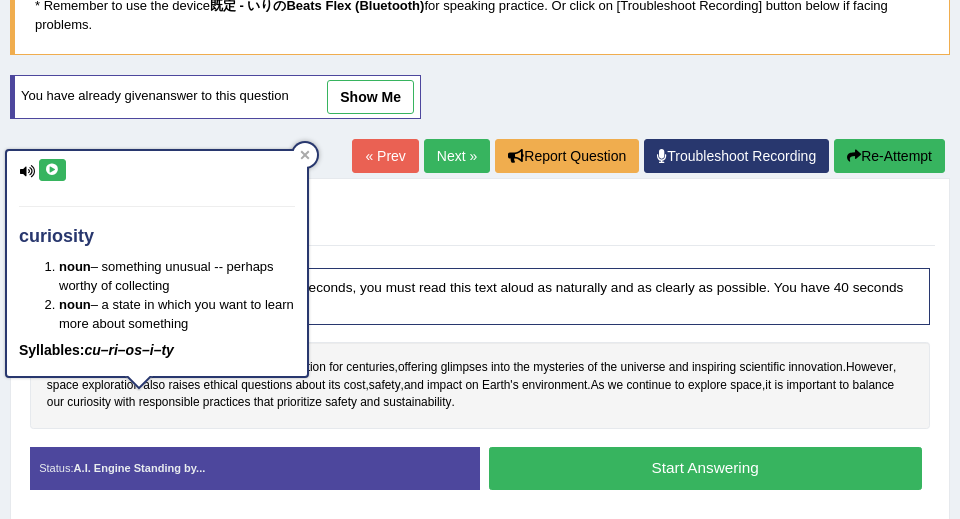 click at bounding box center [52, 170] 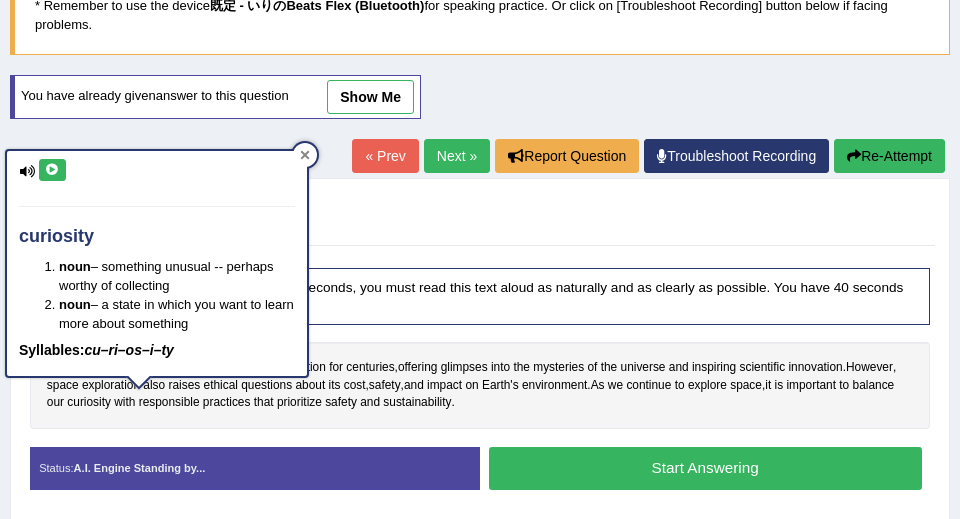 click 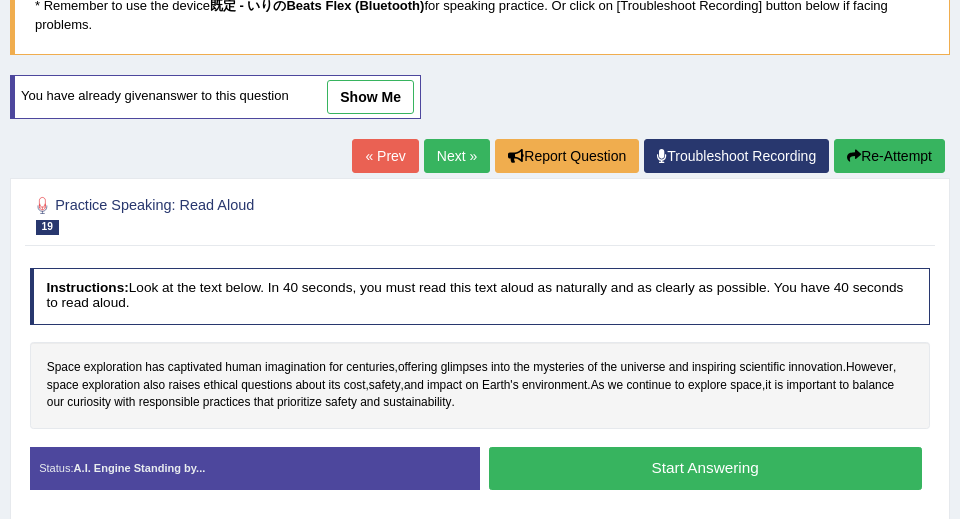 click on "Start Answering" at bounding box center [705, 468] 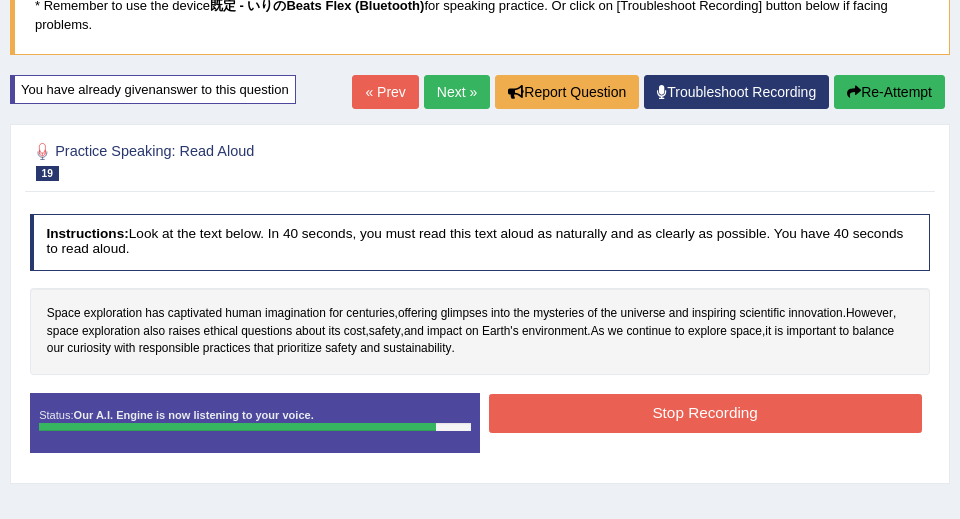 click on "Stop Recording" at bounding box center (705, 413) 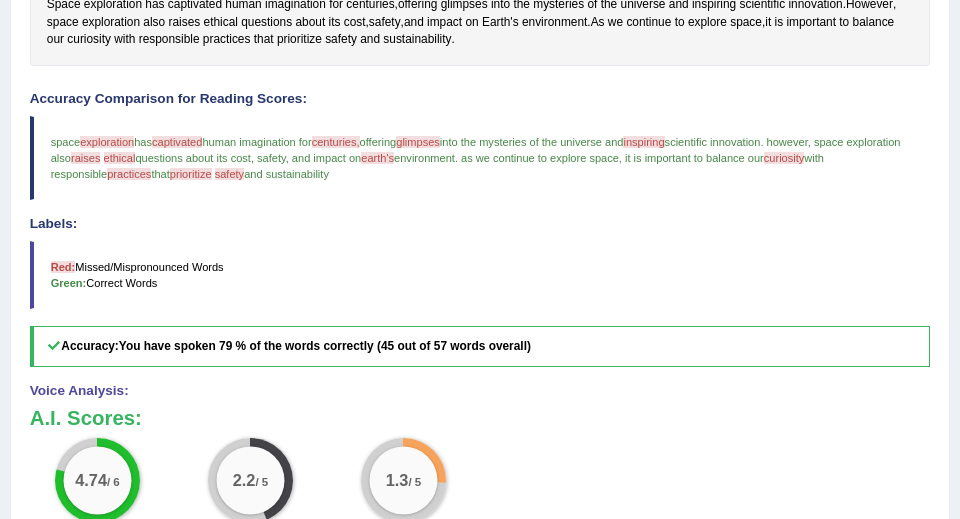scroll, scrollTop: 446, scrollLeft: 0, axis: vertical 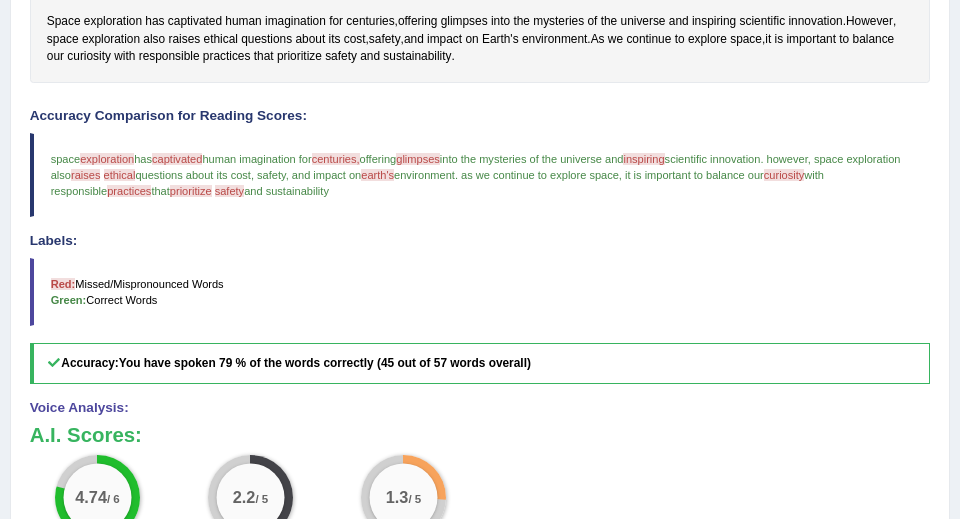 click on "exploration" at bounding box center (107, 159) 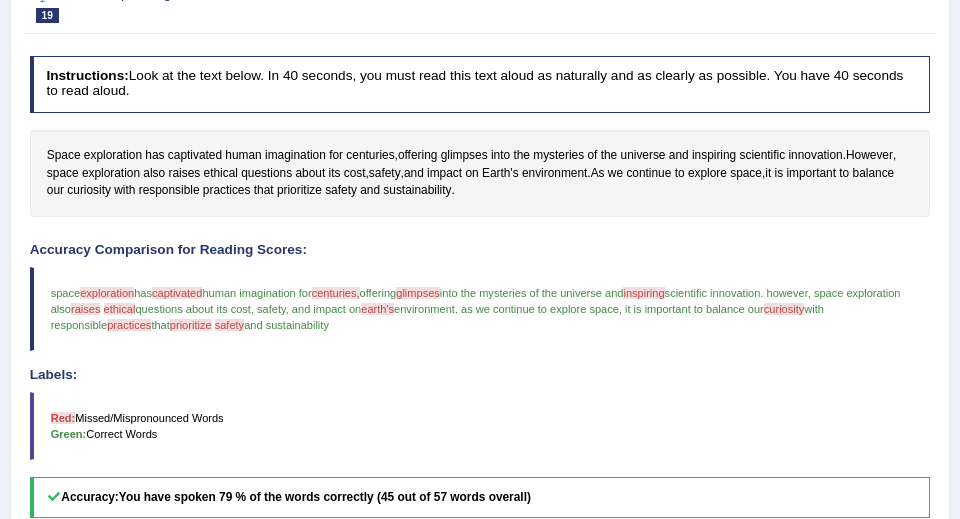 scroll, scrollTop: 307, scrollLeft: 0, axis: vertical 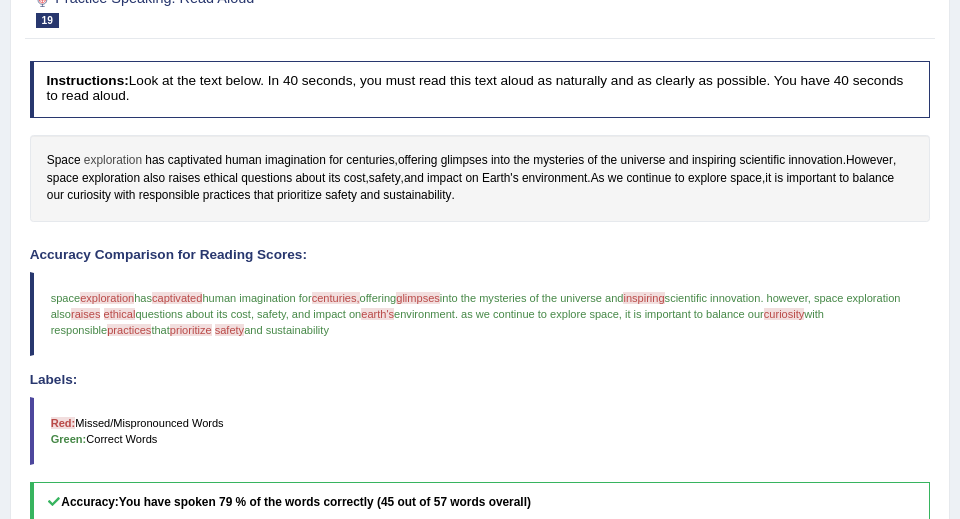 click on "exploration" at bounding box center (113, 161) 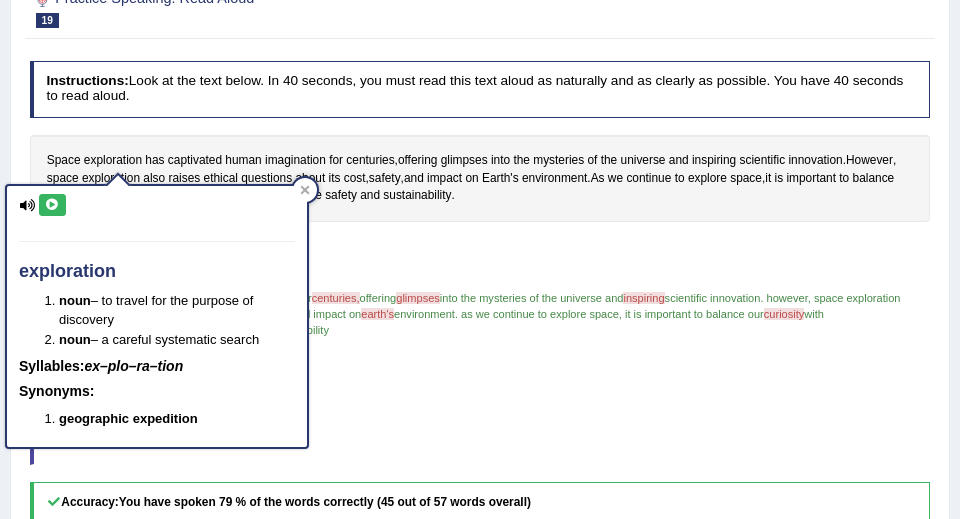 click at bounding box center [52, 205] 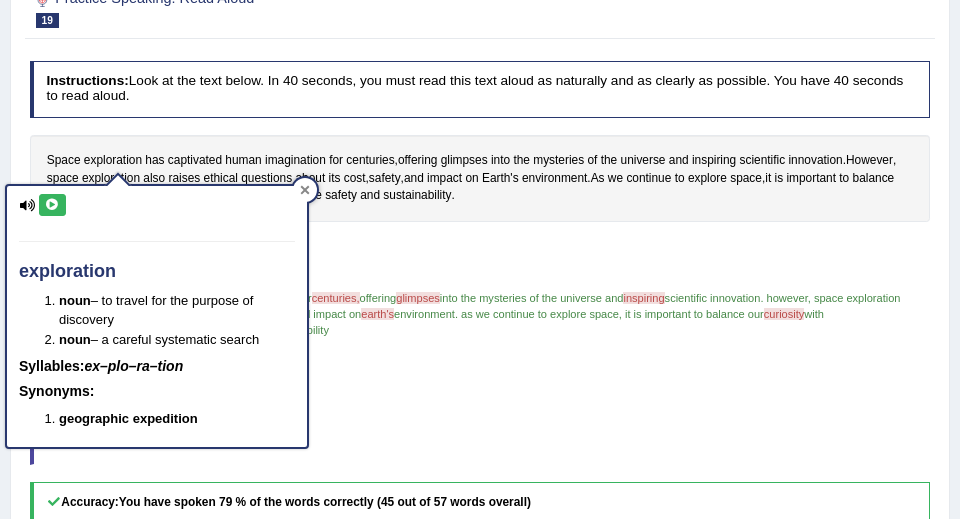 click 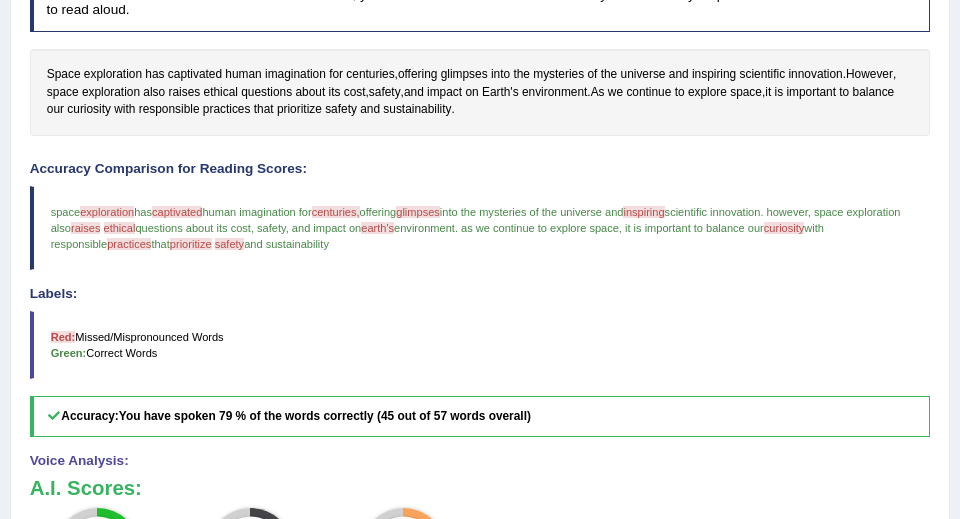 scroll, scrollTop: 380, scrollLeft: 0, axis: vertical 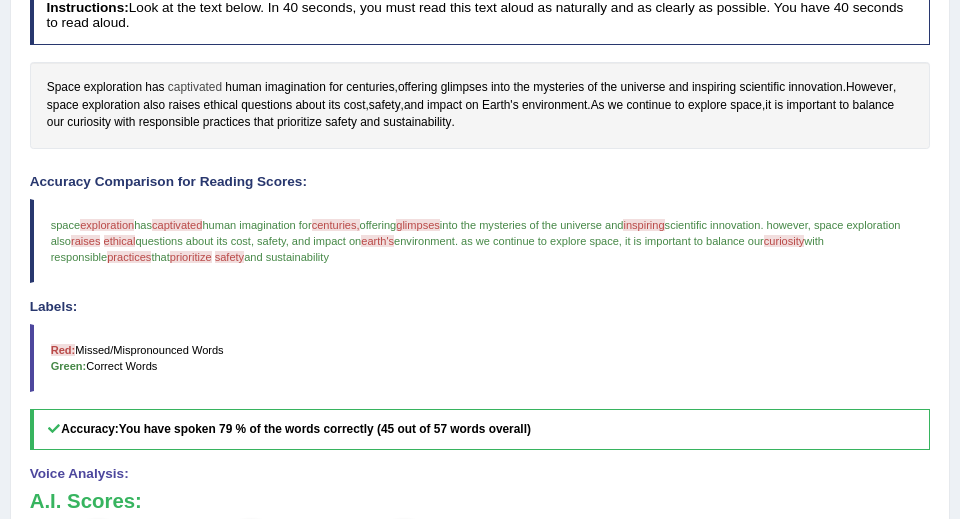 click on "captivated" at bounding box center [195, 88] 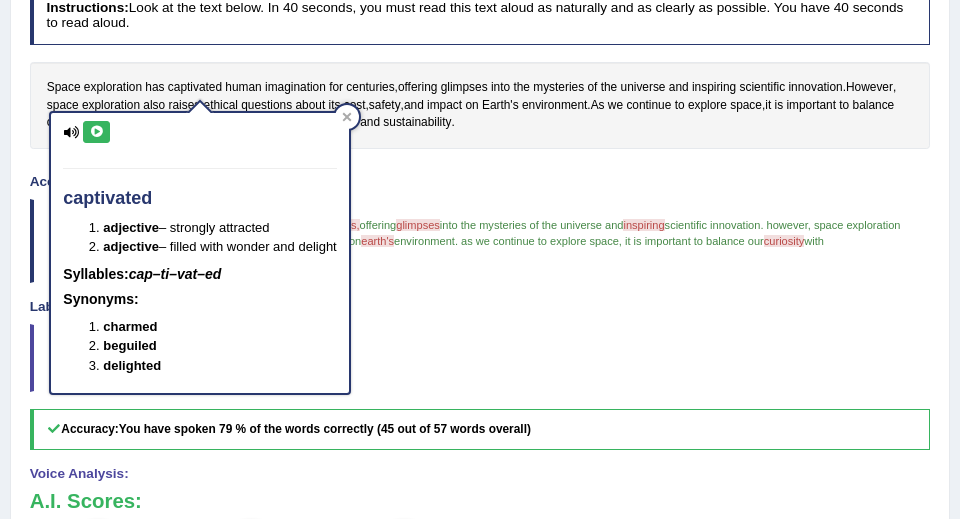 click at bounding box center [96, 132] 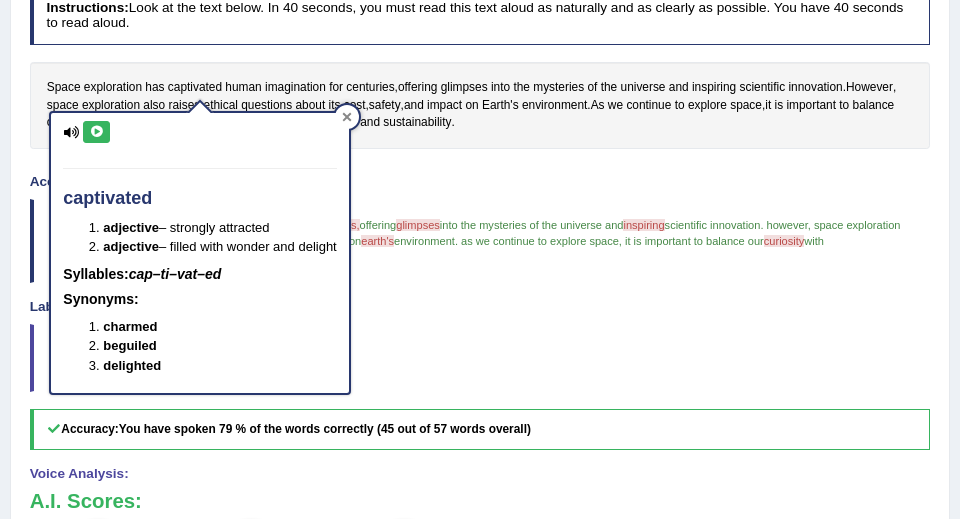 click 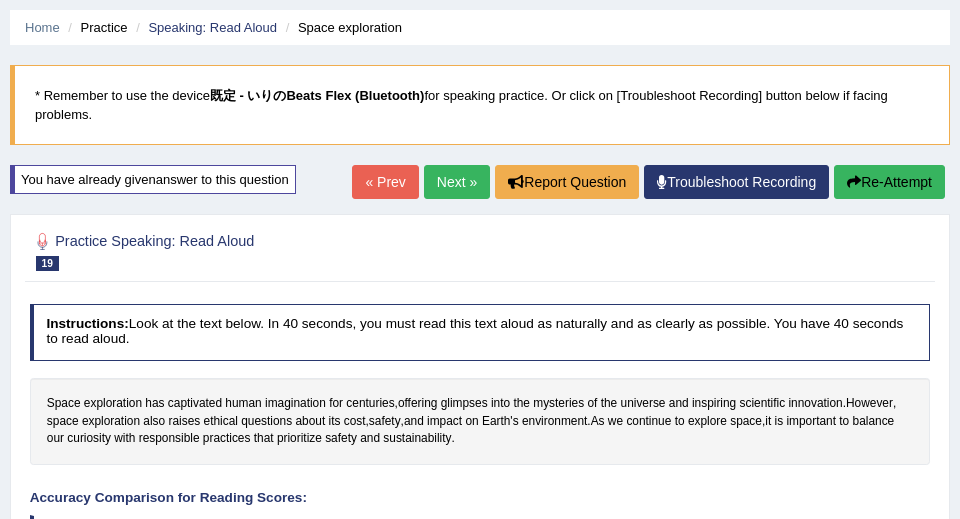 scroll, scrollTop: 44, scrollLeft: 0, axis: vertical 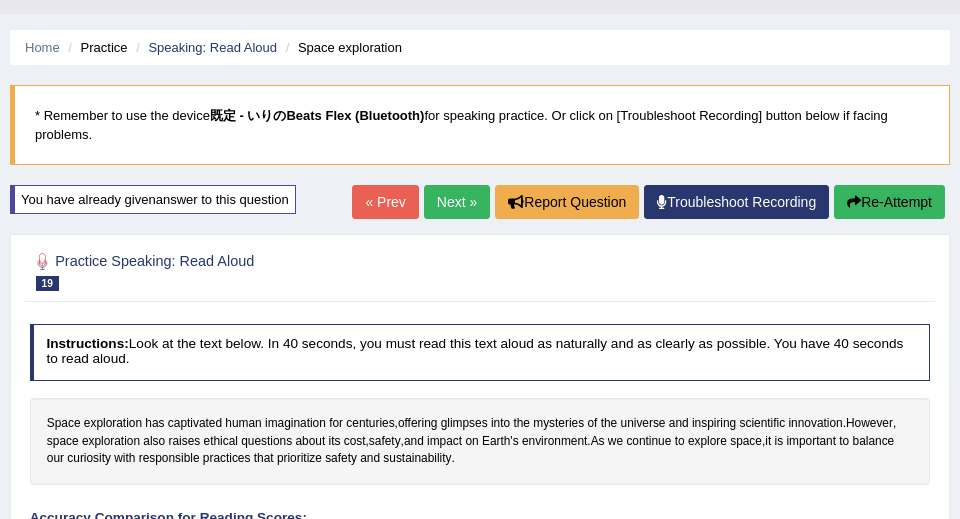 click at bounding box center (854, 202) 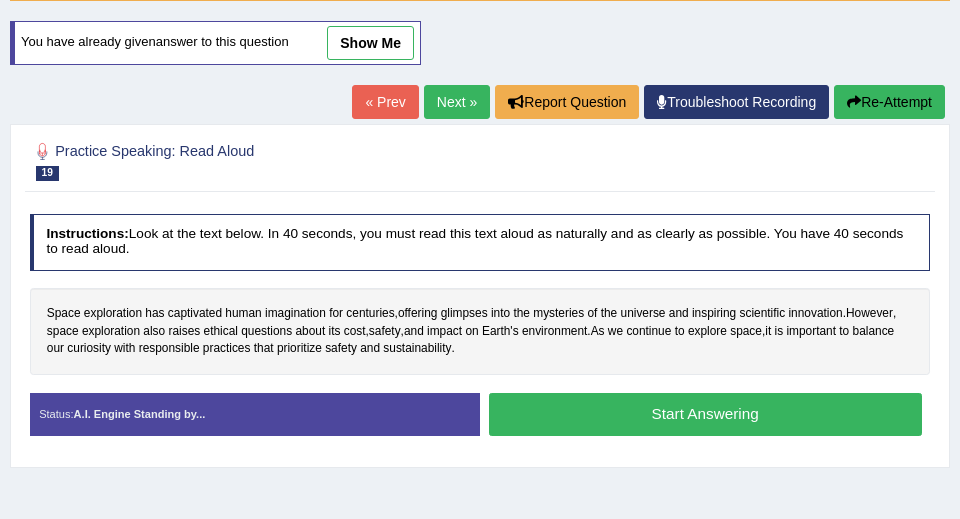 scroll, scrollTop: 208, scrollLeft: 0, axis: vertical 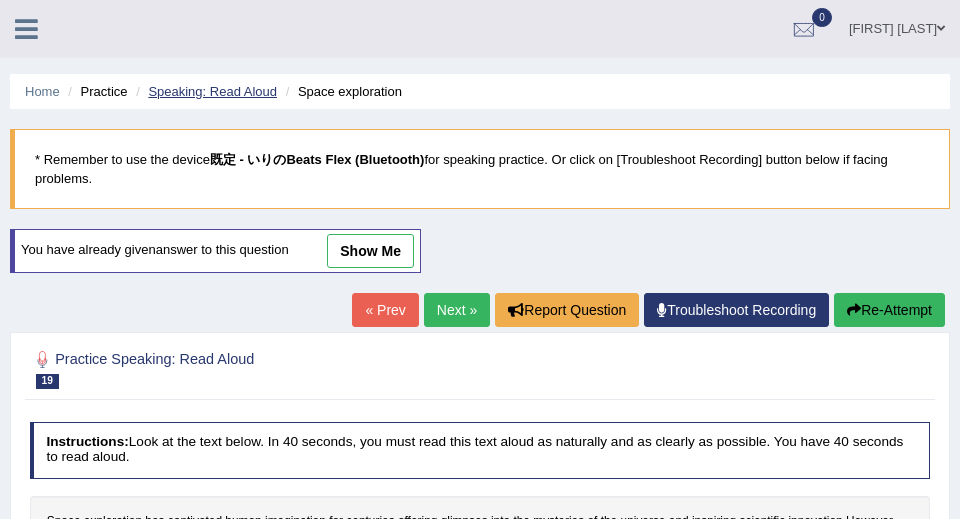 click on "Speaking: Read Aloud" at bounding box center [212, 91] 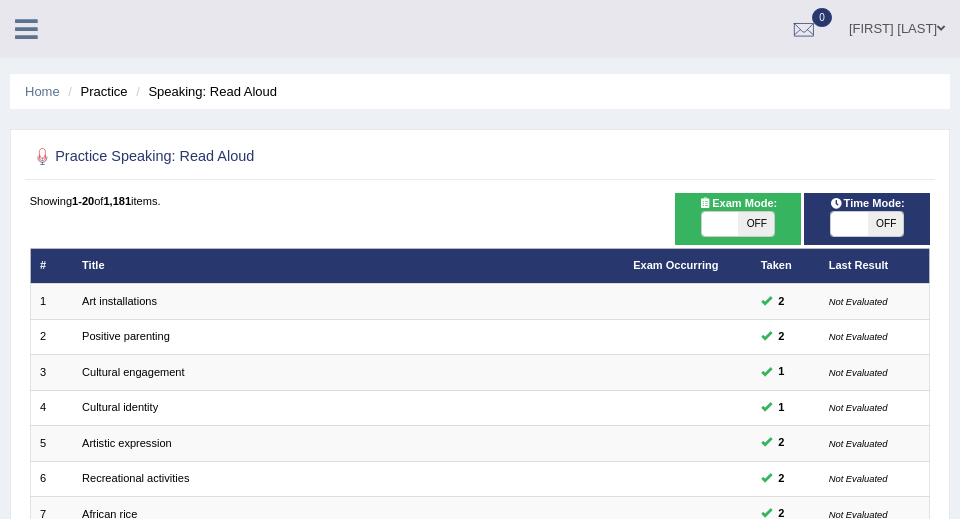 click at bounding box center (849, 224) 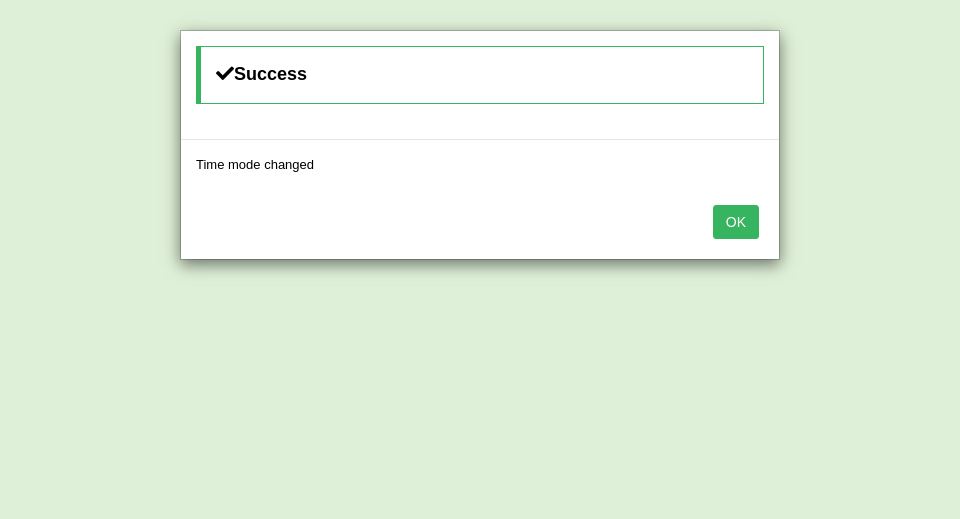 click on "OK" at bounding box center [736, 222] 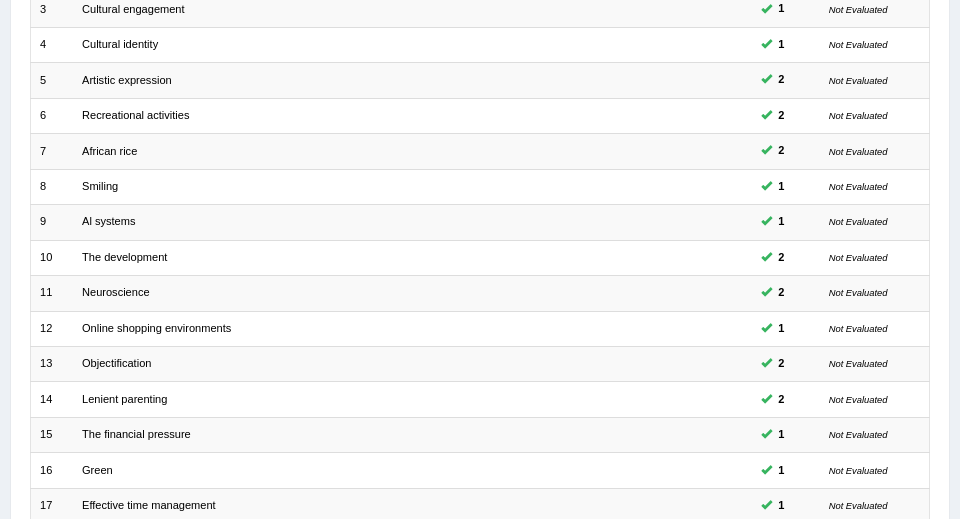scroll, scrollTop: 638, scrollLeft: 0, axis: vertical 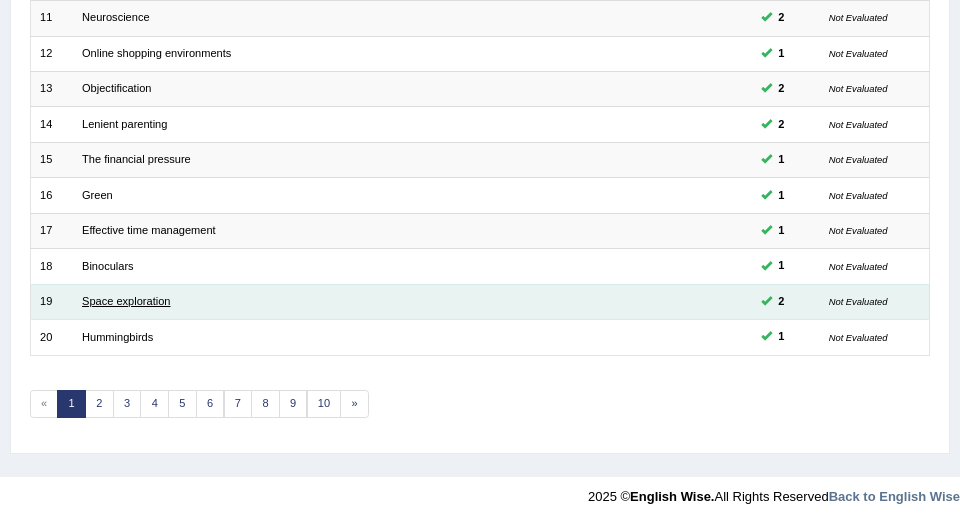 click on "Space exploration" at bounding box center [126, 301] 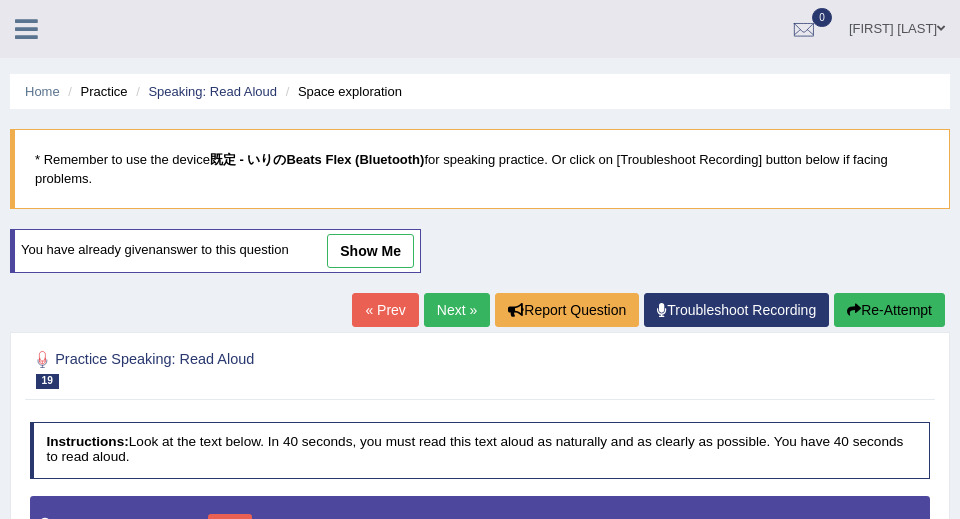 scroll, scrollTop: 233, scrollLeft: 0, axis: vertical 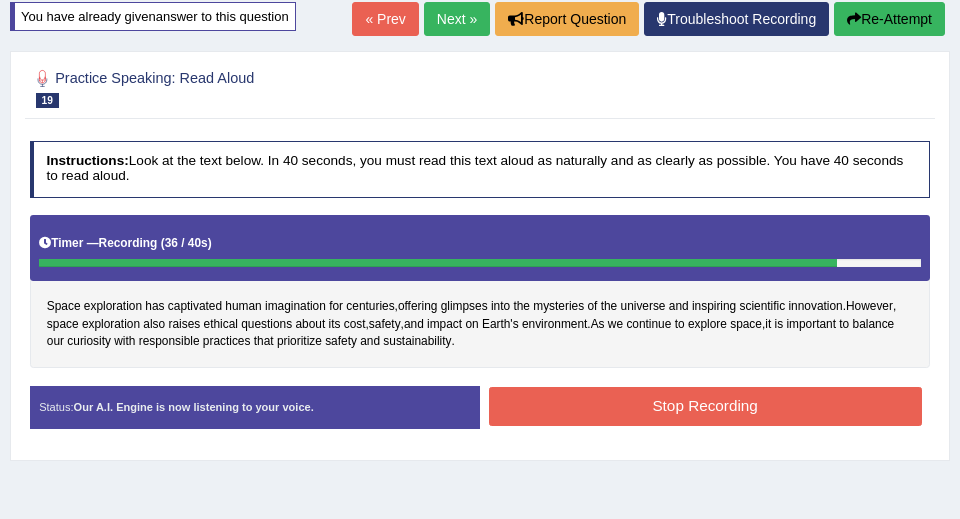 click on "Stop Recording" at bounding box center (705, 406) 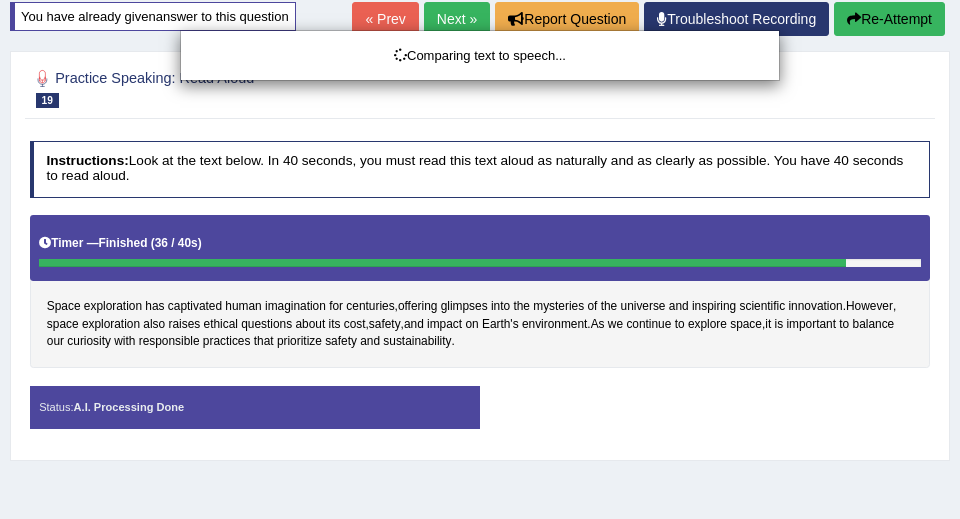 scroll, scrollTop: 229, scrollLeft: 0, axis: vertical 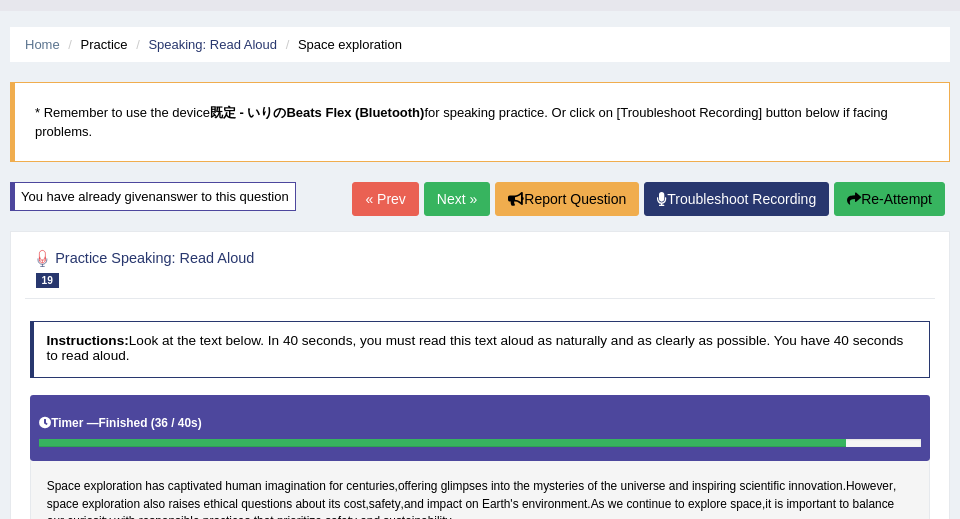 click on "Next »" at bounding box center (457, 199) 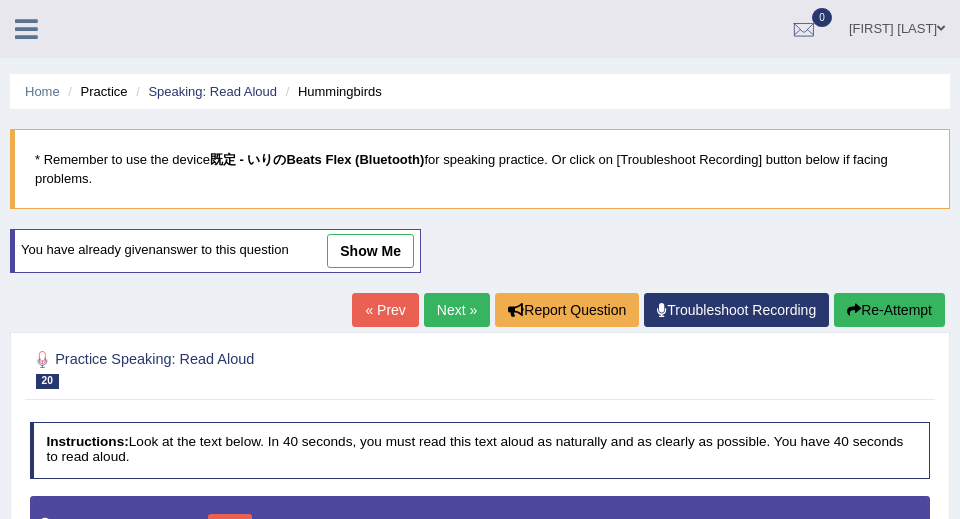 scroll, scrollTop: 354, scrollLeft: 0, axis: vertical 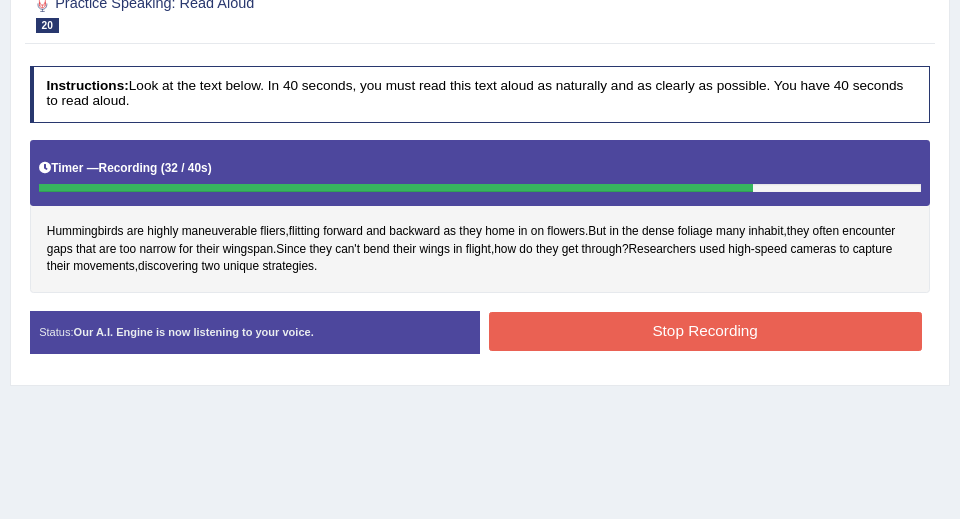 click on "Stop Recording" at bounding box center [705, 331] 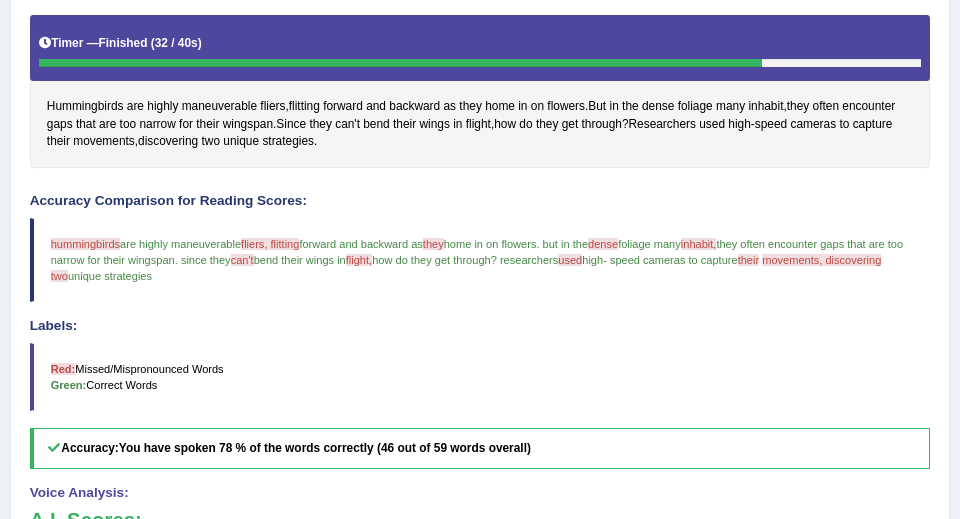 scroll, scrollTop: 424, scrollLeft: 0, axis: vertical 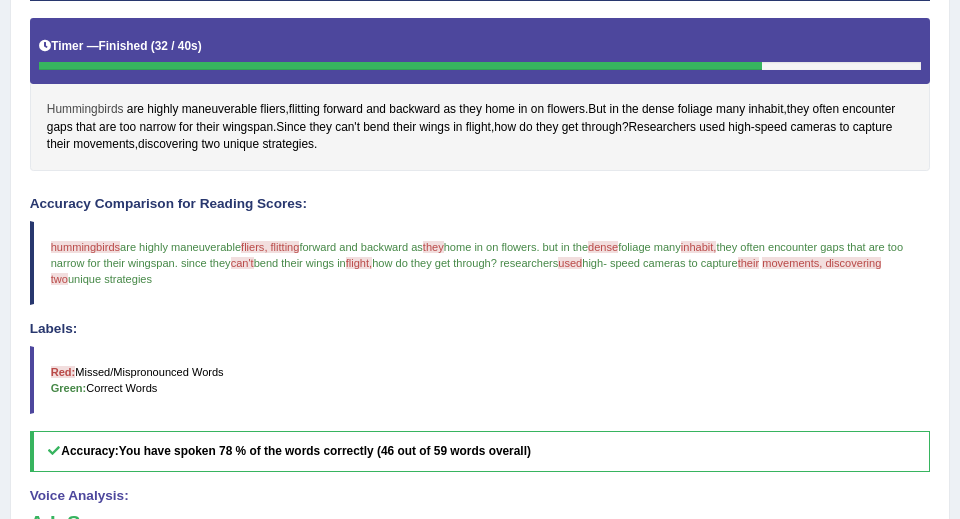 click on "Hummingbirds" at bounding box center (85, 110) 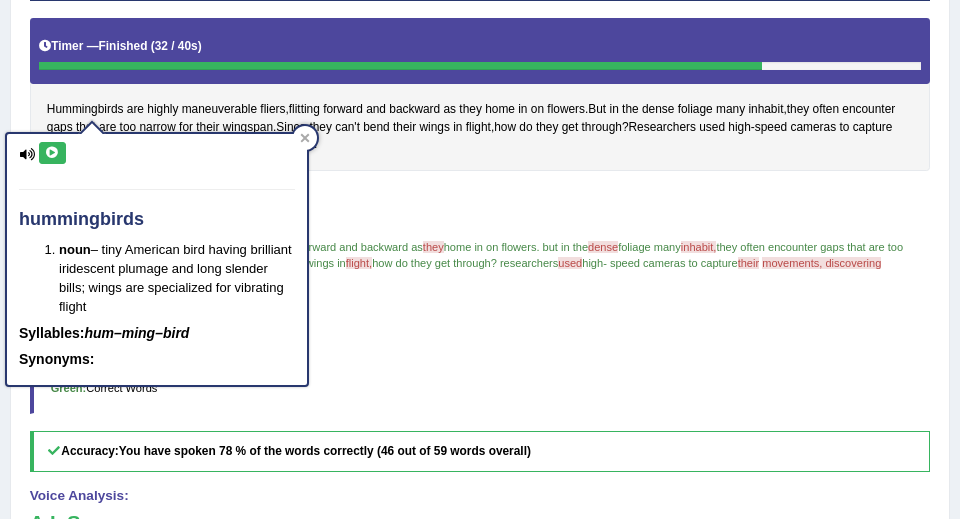 click at bounding box center (52, 153) 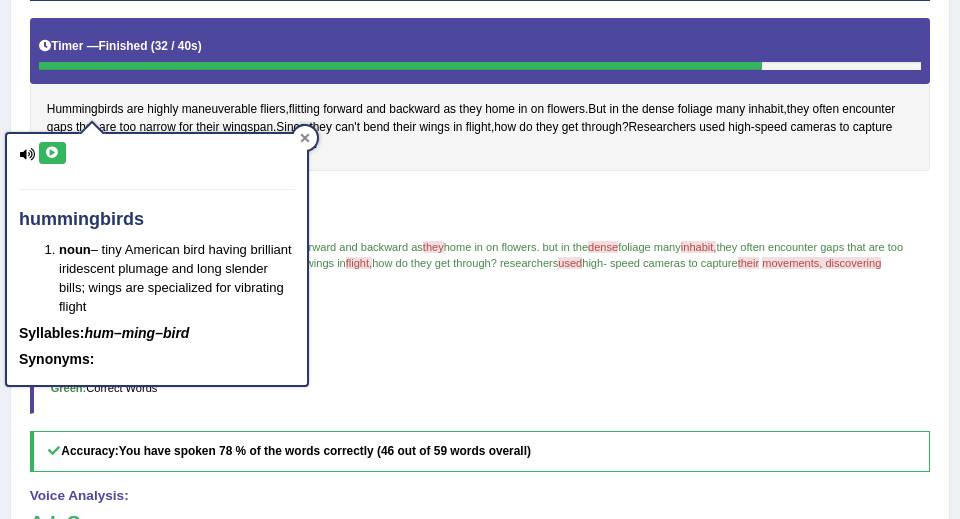 click 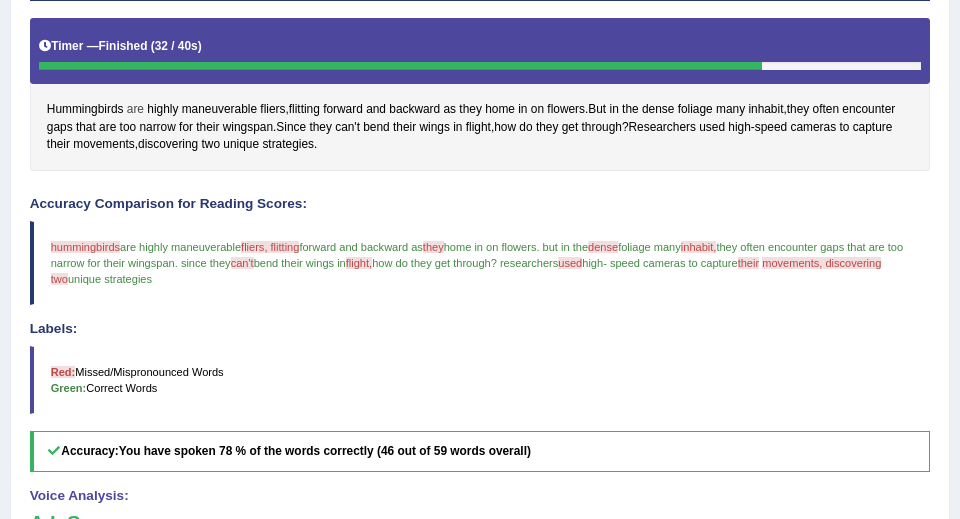 click on "are" at bounding box center [135, 110] 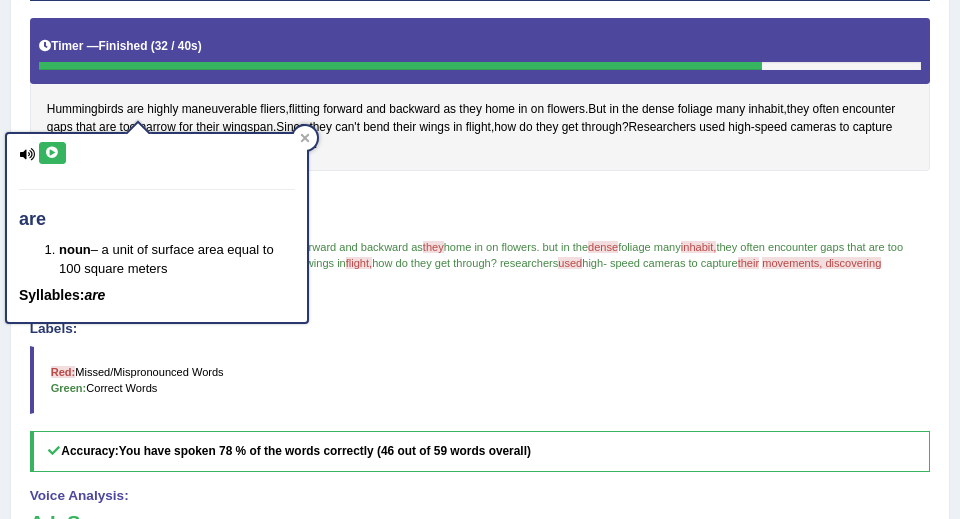 click at bounding box center [52, 153] 